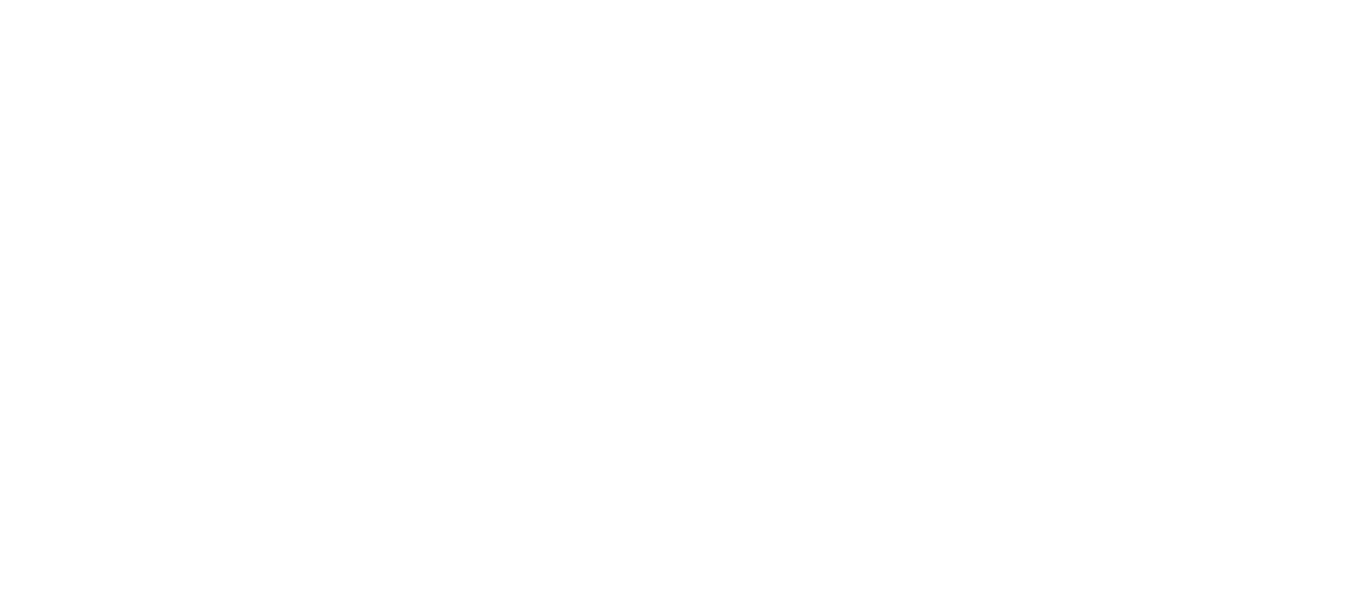 scroll, scrollTop: 0, scrollLeft: 0, axis: both 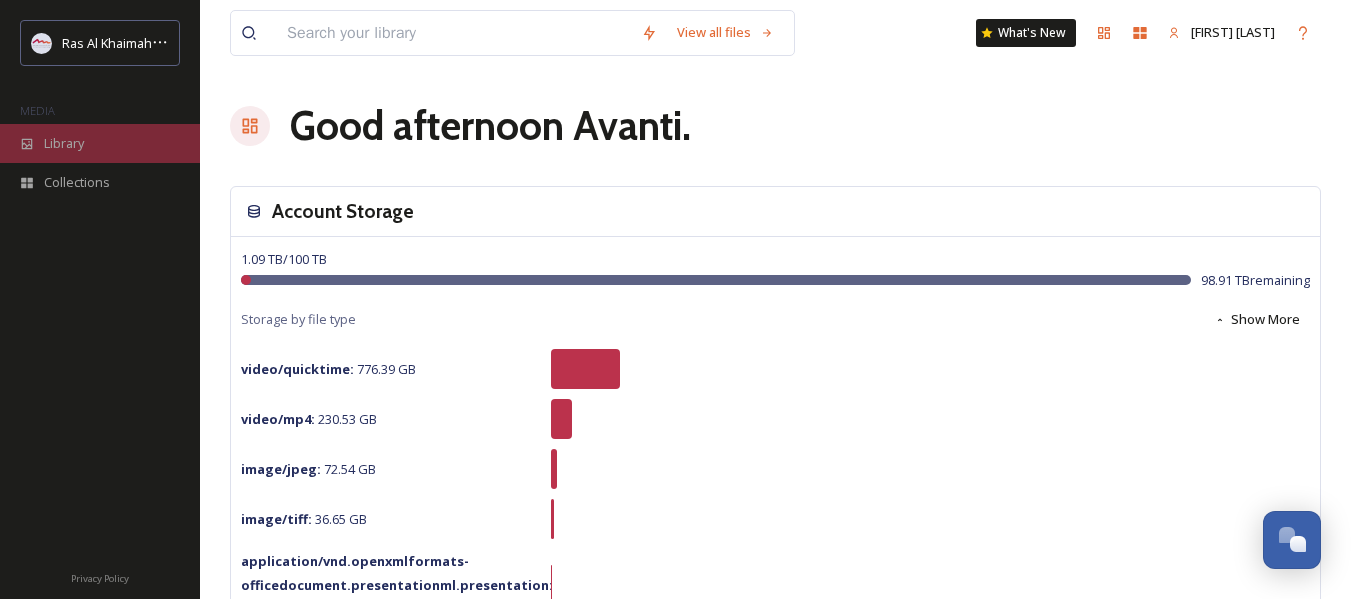 click on "Library" at bounding box center [64, 143] 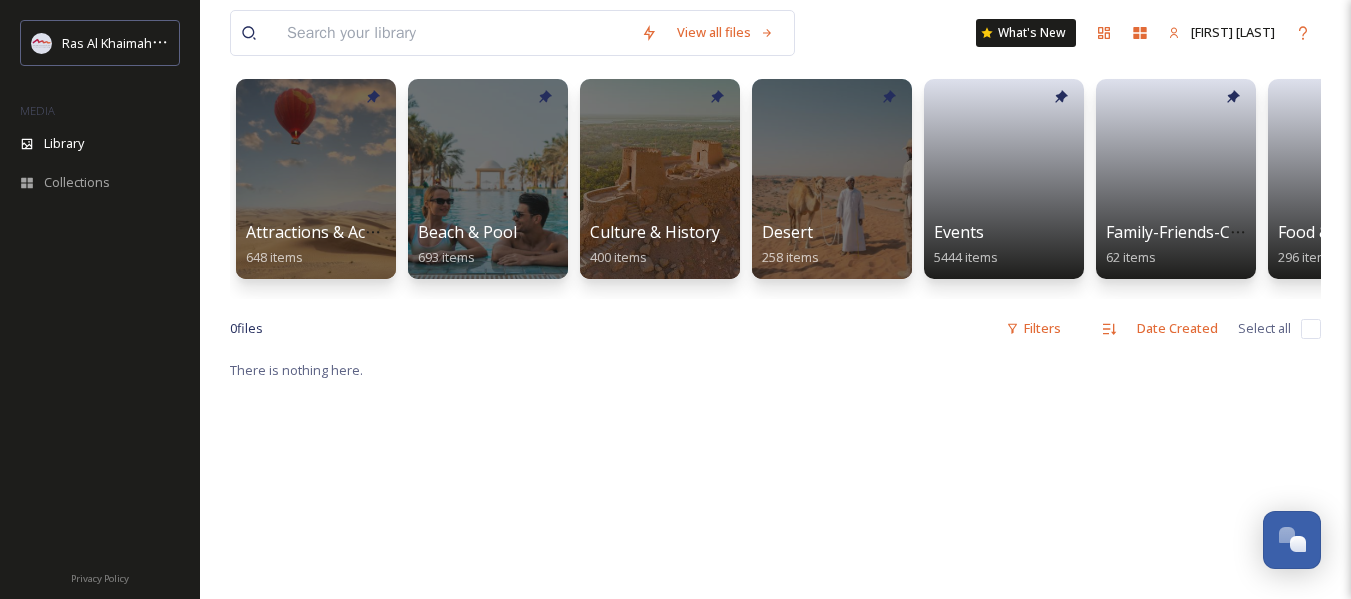 scroll, scrollTop: 100, scrollLeft: 0, axis: vertical 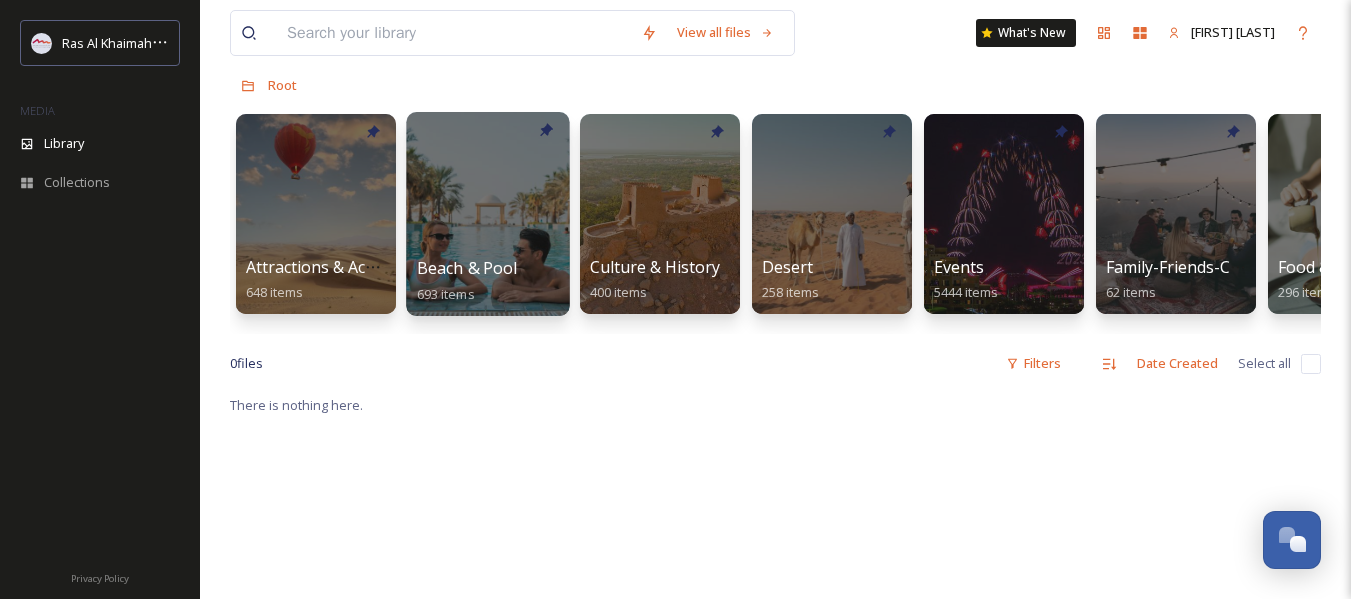 click on "Beach & Pool 693   items" at bounding box center (488, 281) 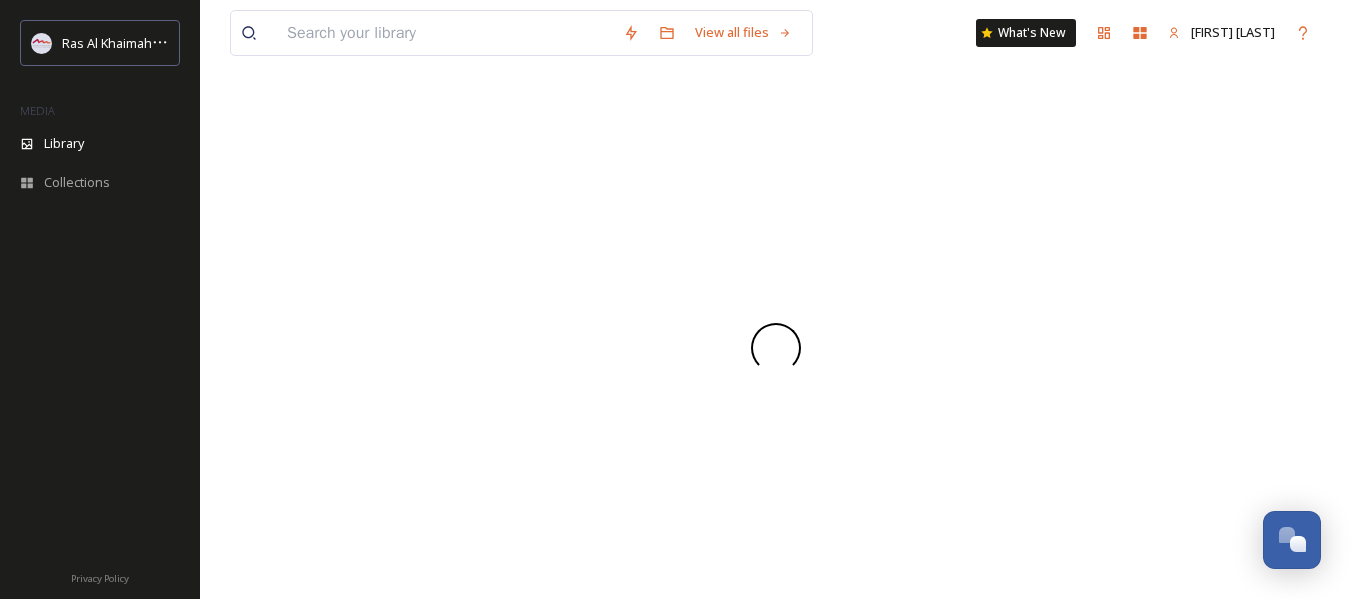 scroll, scrollTop: 0, scrollLeft: 0, axis: both 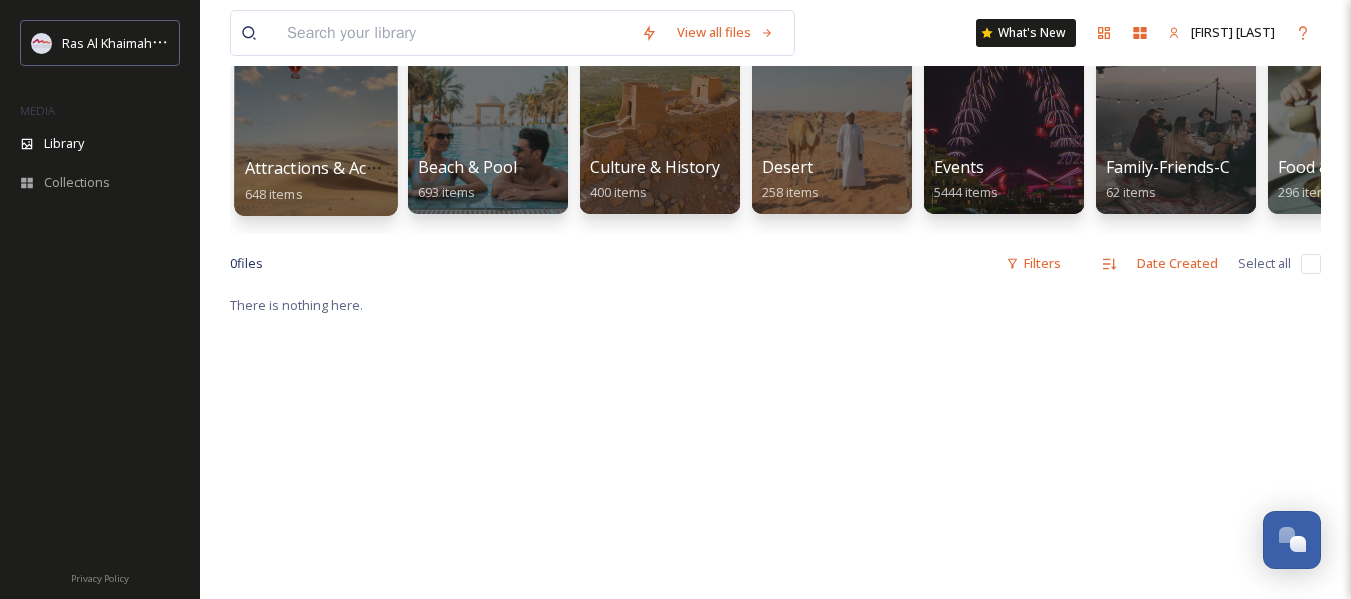 click on "Attractions & Activities" at bounding box center [330, 168] 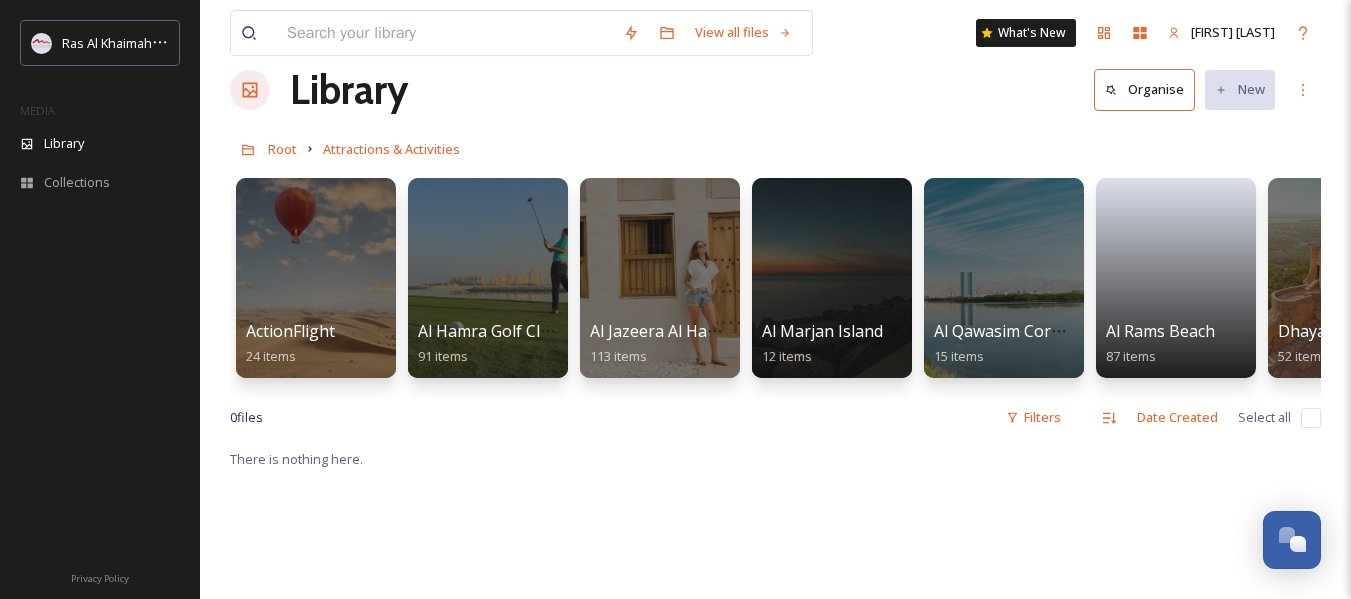 scroll, scrollTop: 0, scrollLeft: 0, axis: both 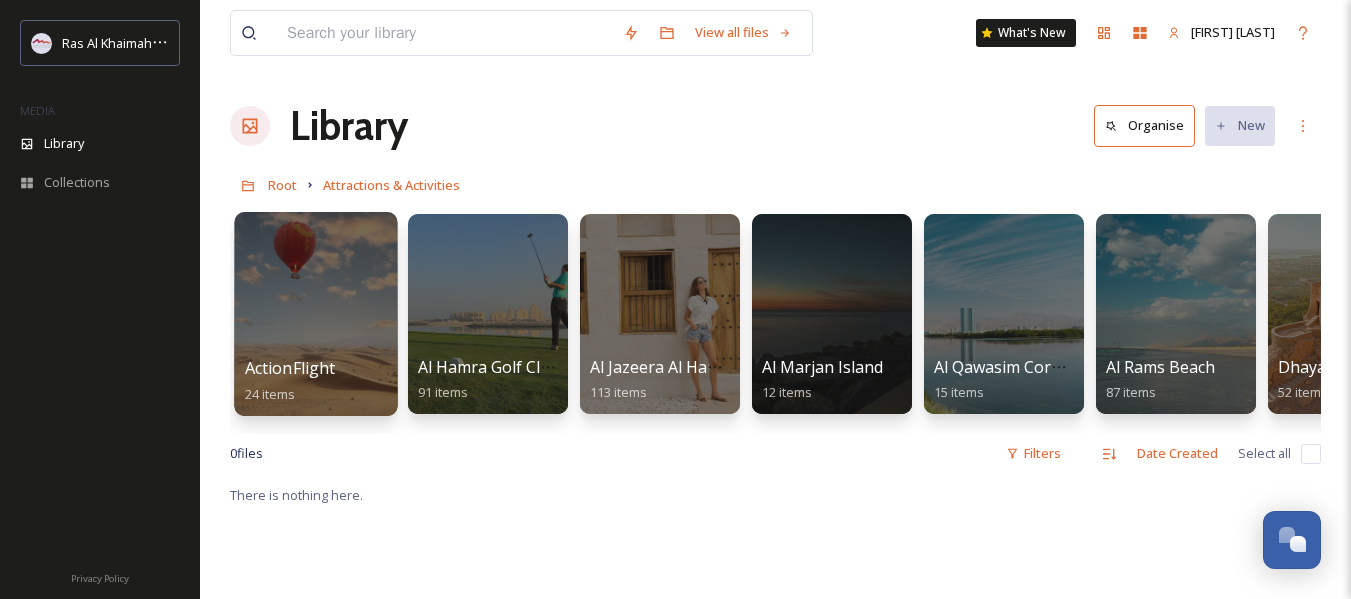 click at bounding box center [315, 314] 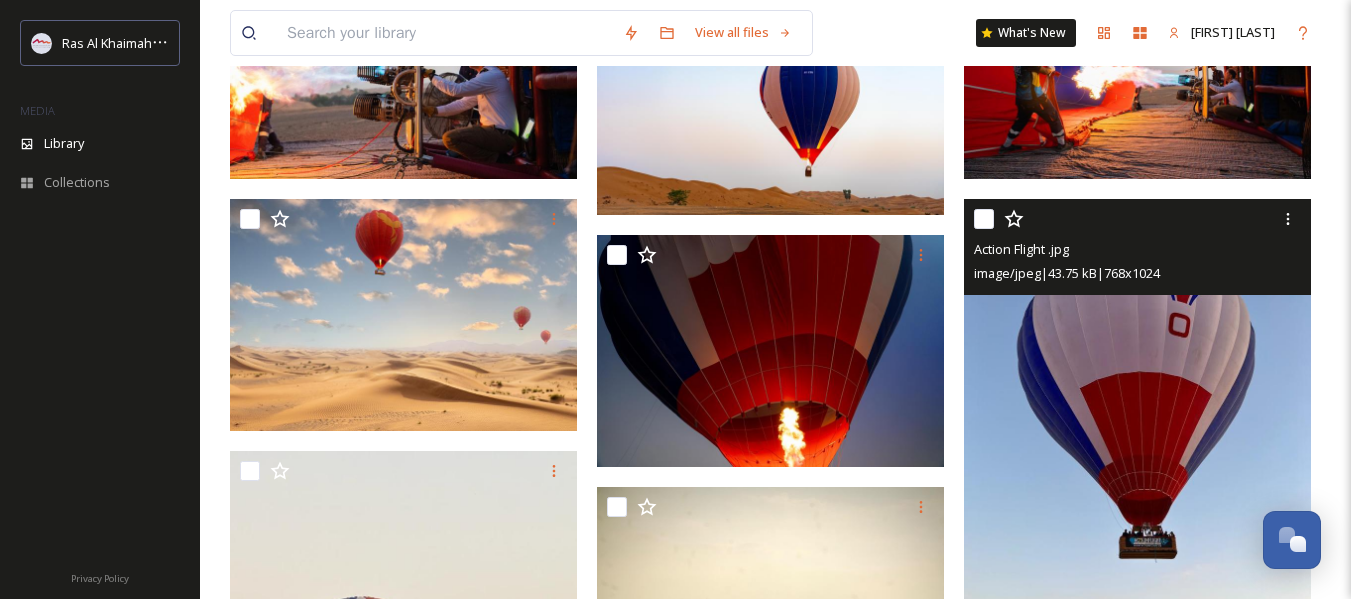scroll, scrollTop: 900, scrollLeft: 0, axis: vertical 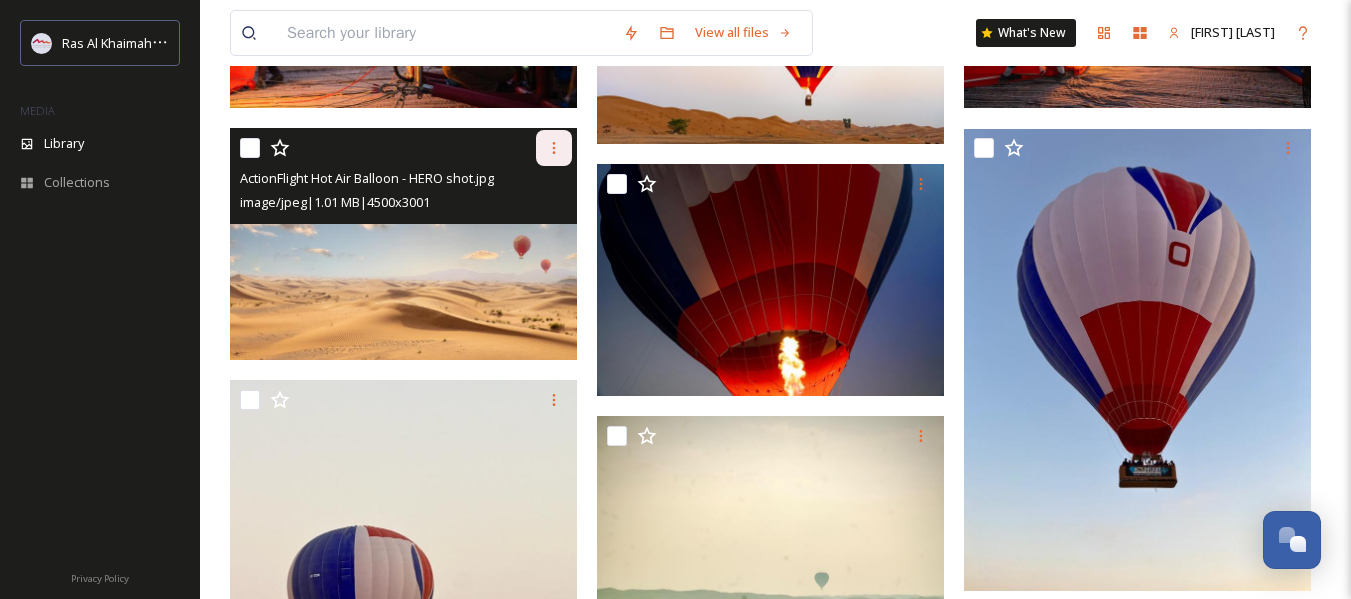 click 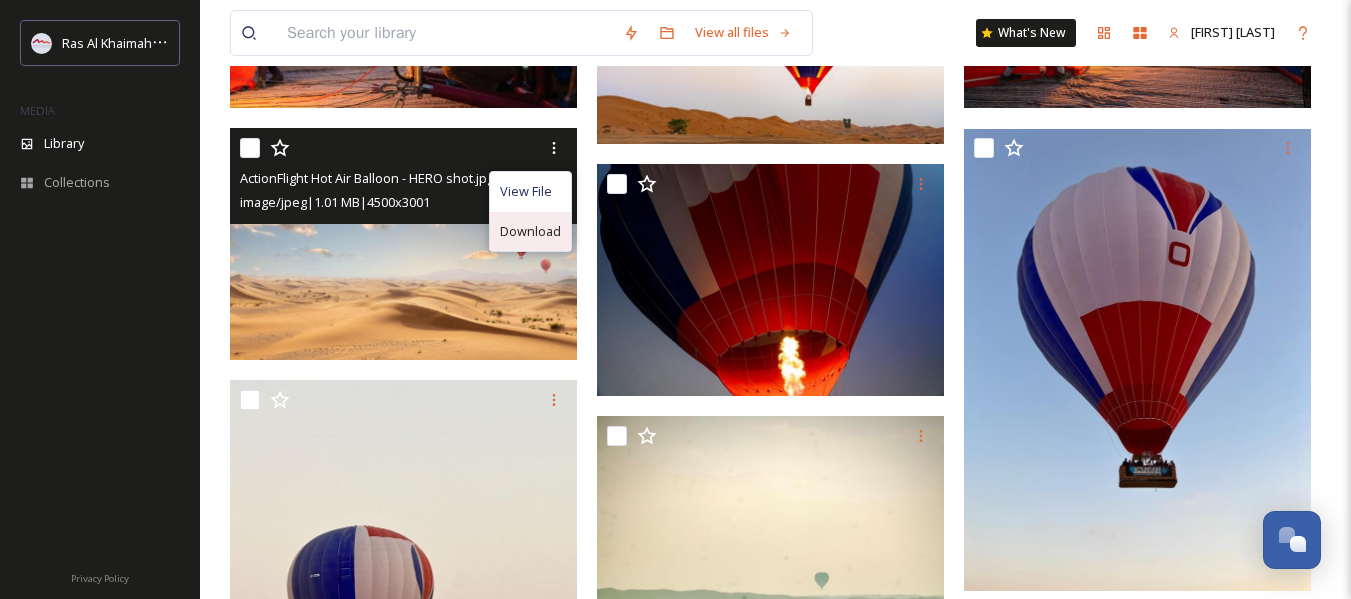 click on "Download" at bounding box center [530, 231] 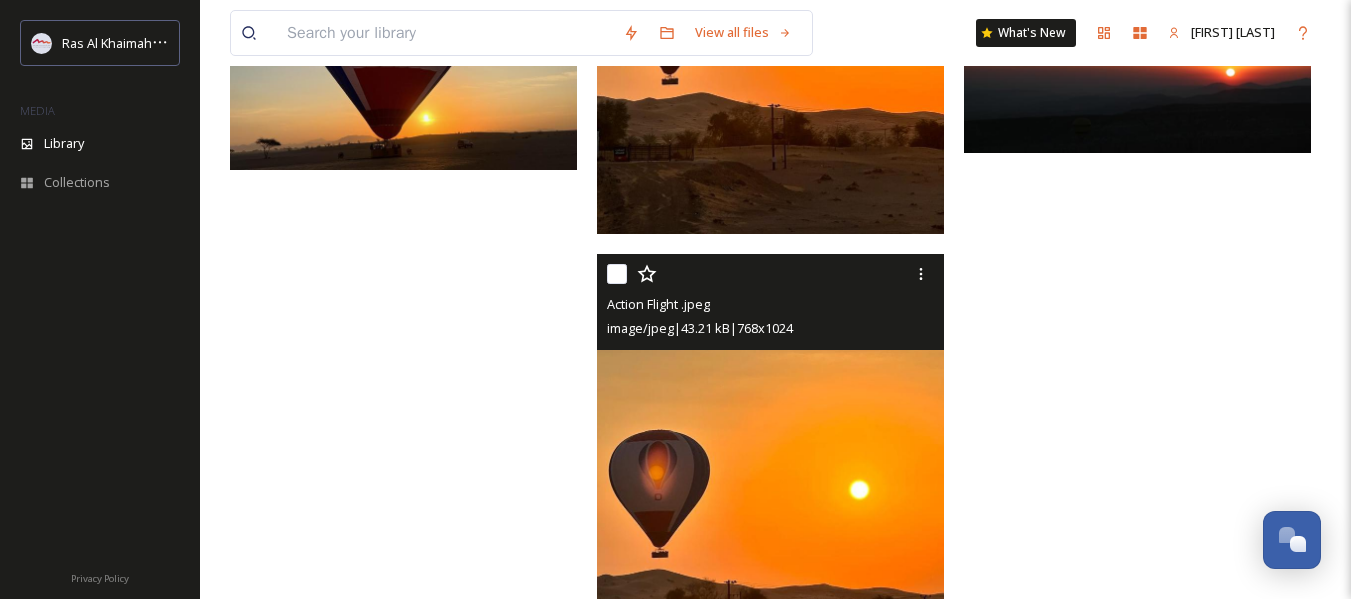 scroll, scrollTop: 2900, scrollLeft: 0, axis: vertical 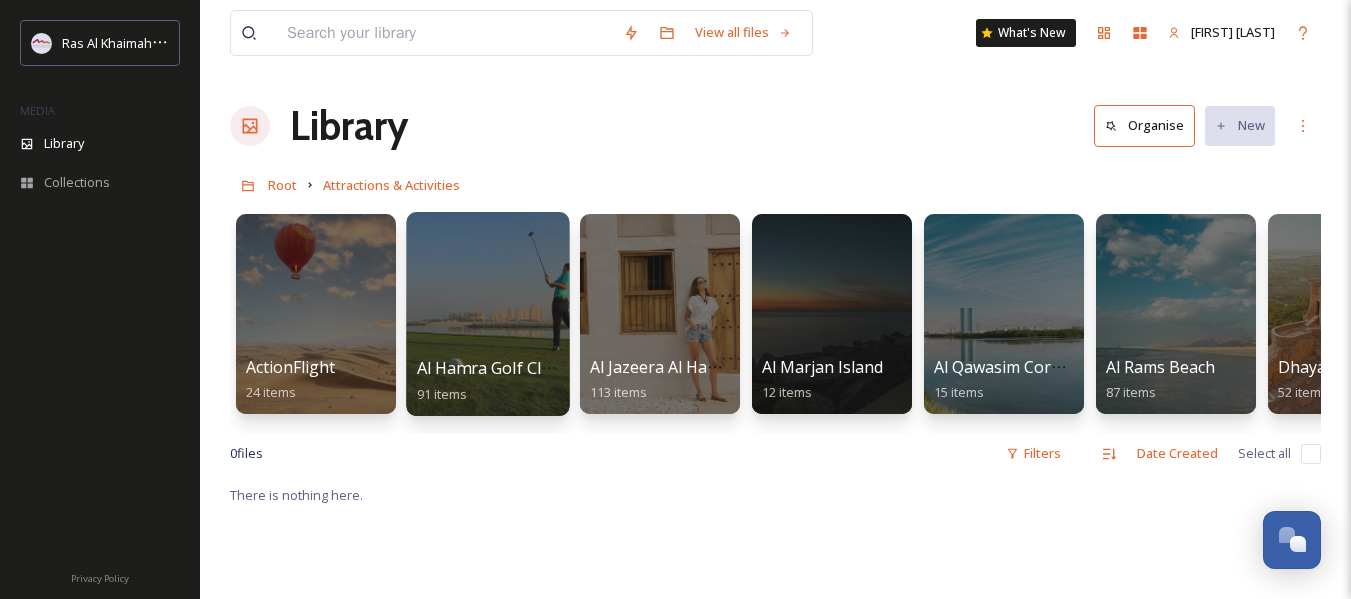 click at bounding box center [487, 314] 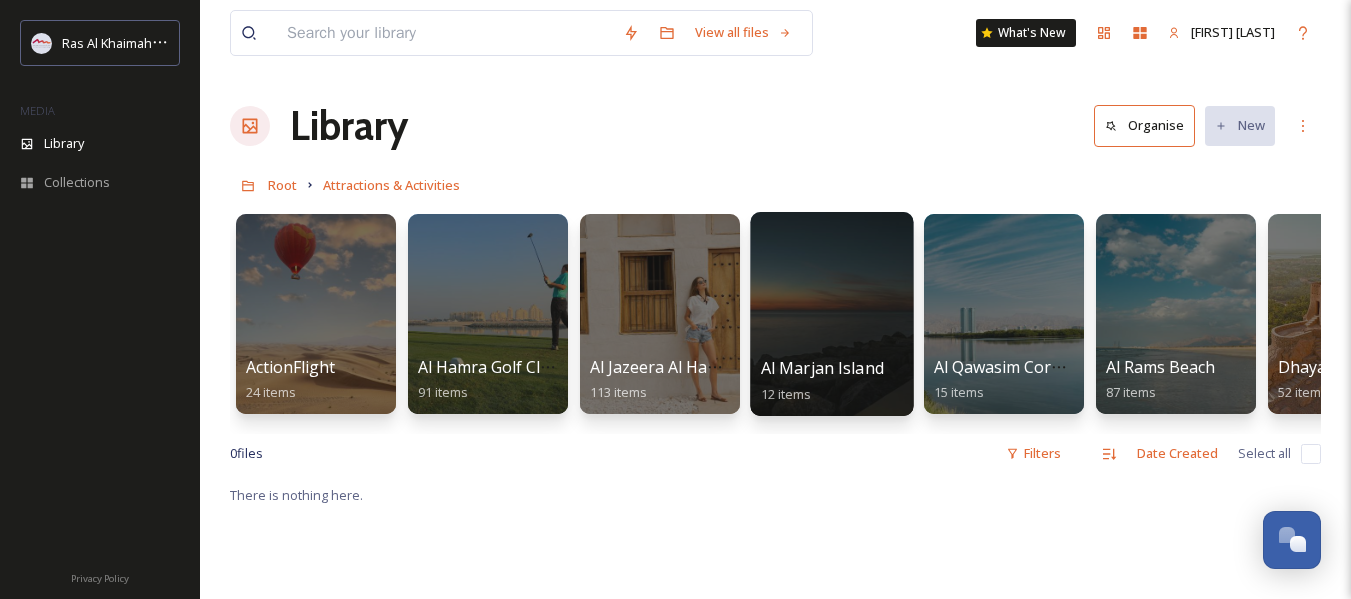 click at bounding box center (831, 314) 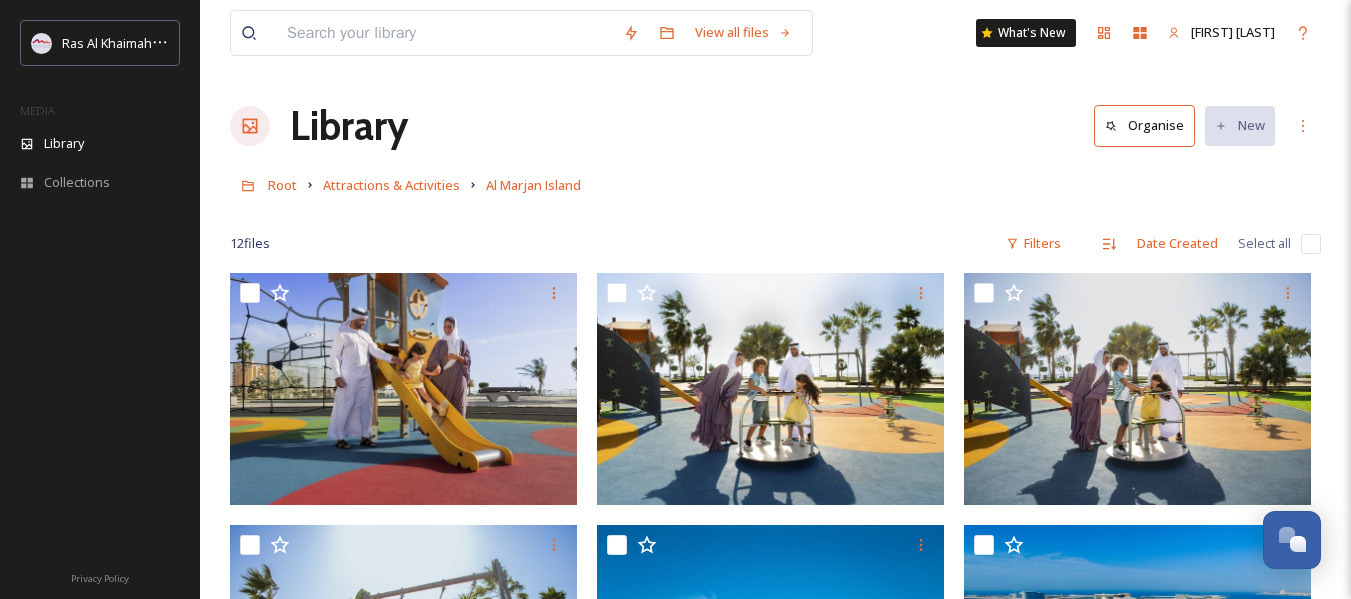 scroll, scrollTop: 400, scrollLeft: 0, axis: vertical 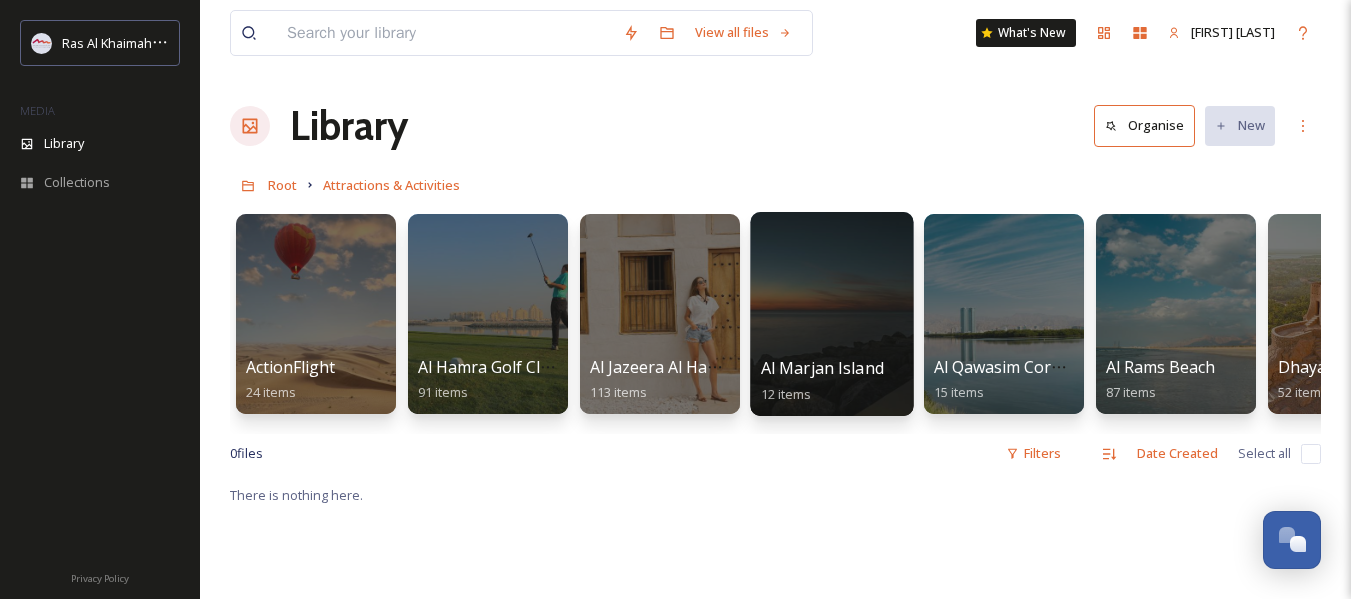 click at bounding box center (831, 314) 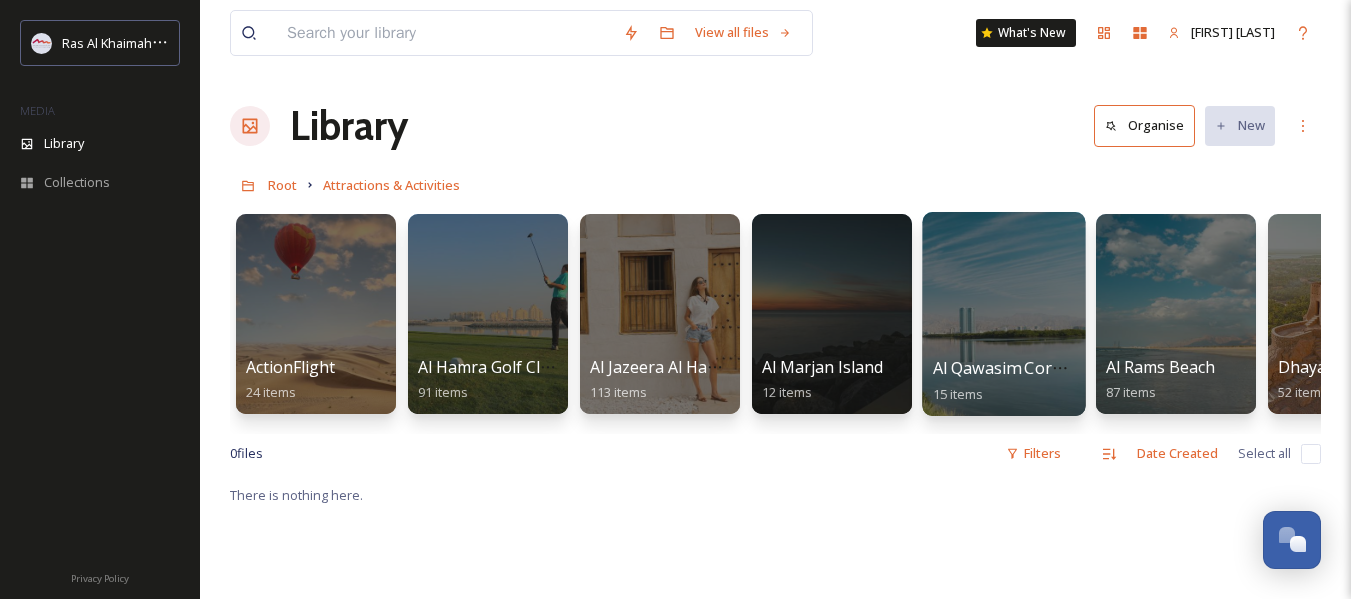 click at bounding box center [1003, 314] 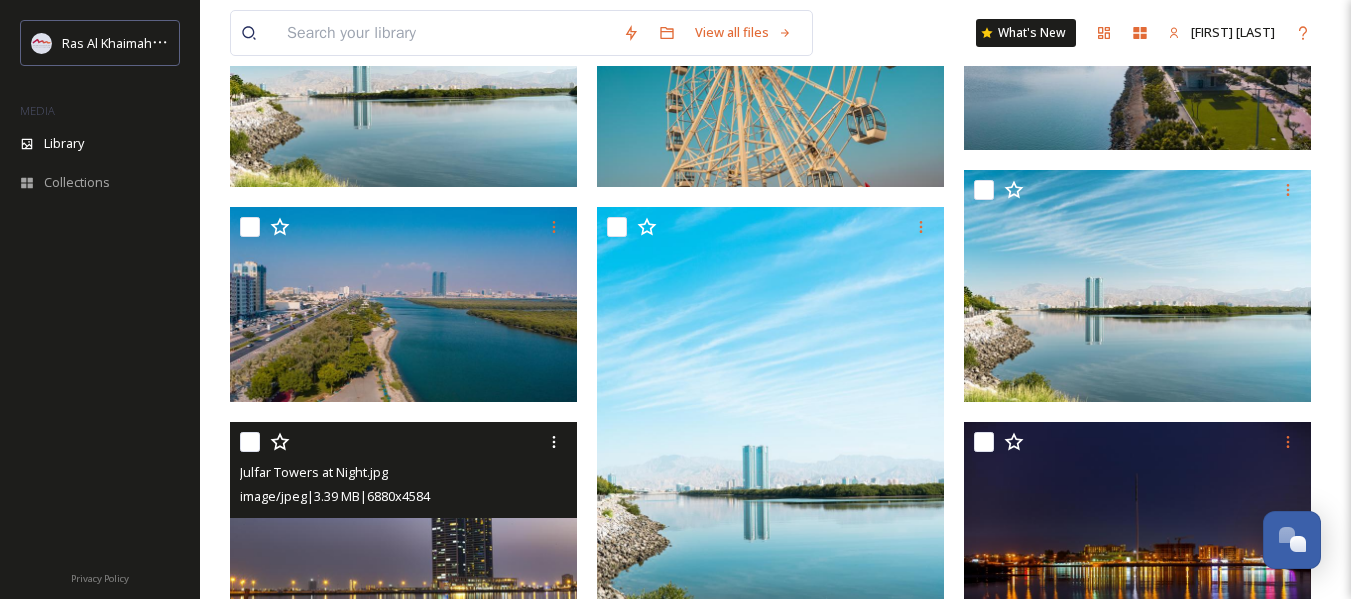 scroll, scrollTop: 534, scrollLeft: 0, axis: vertical 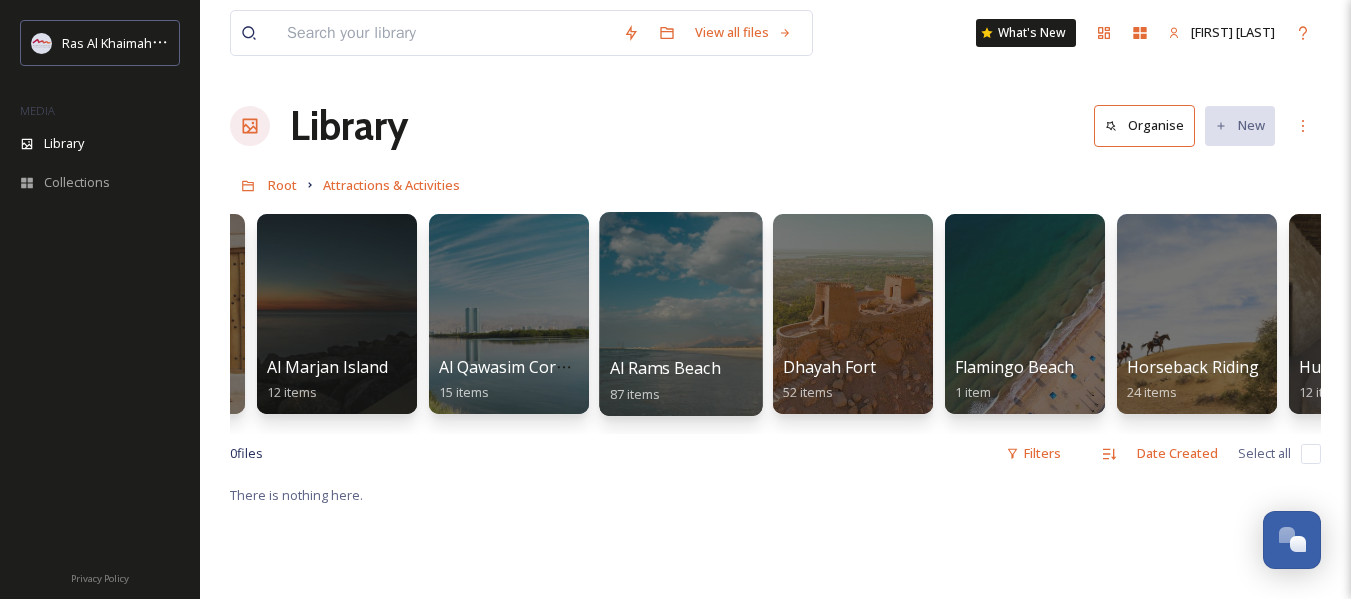 click at bounding box center [680, 314] 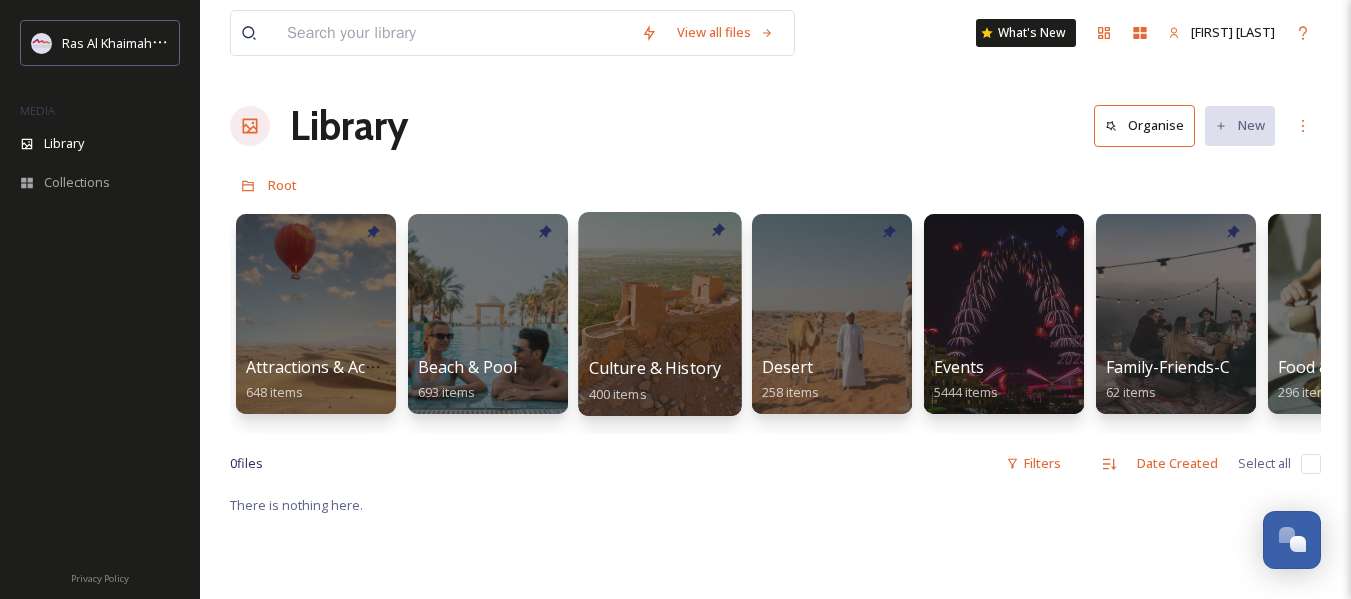 click at bounding box center [659, 314] 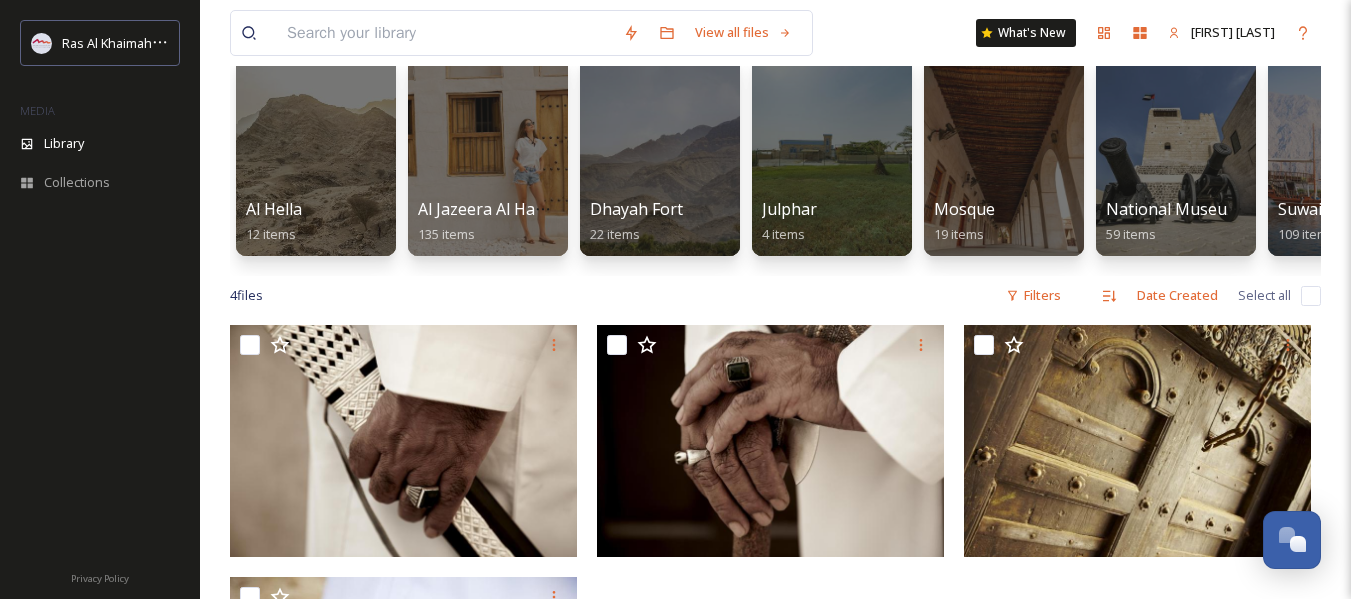 scroll, scrollTop: 100, scrollLeft: 0, axis: vertical 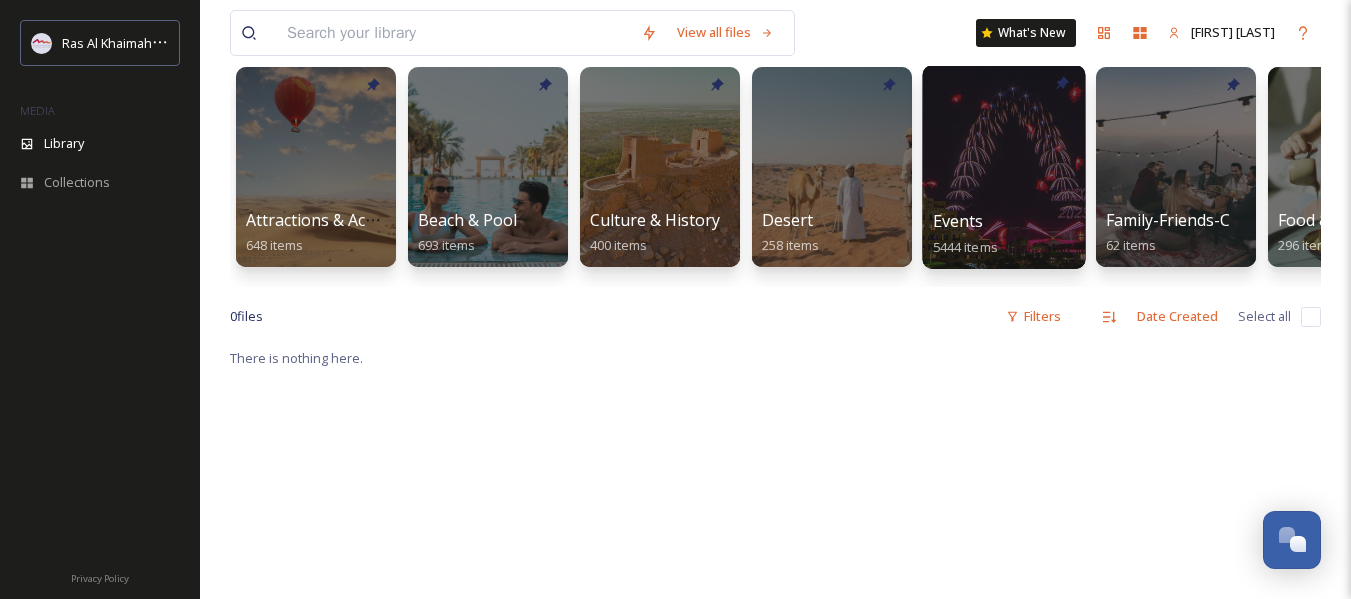 click at bounding box center [1003, 167] 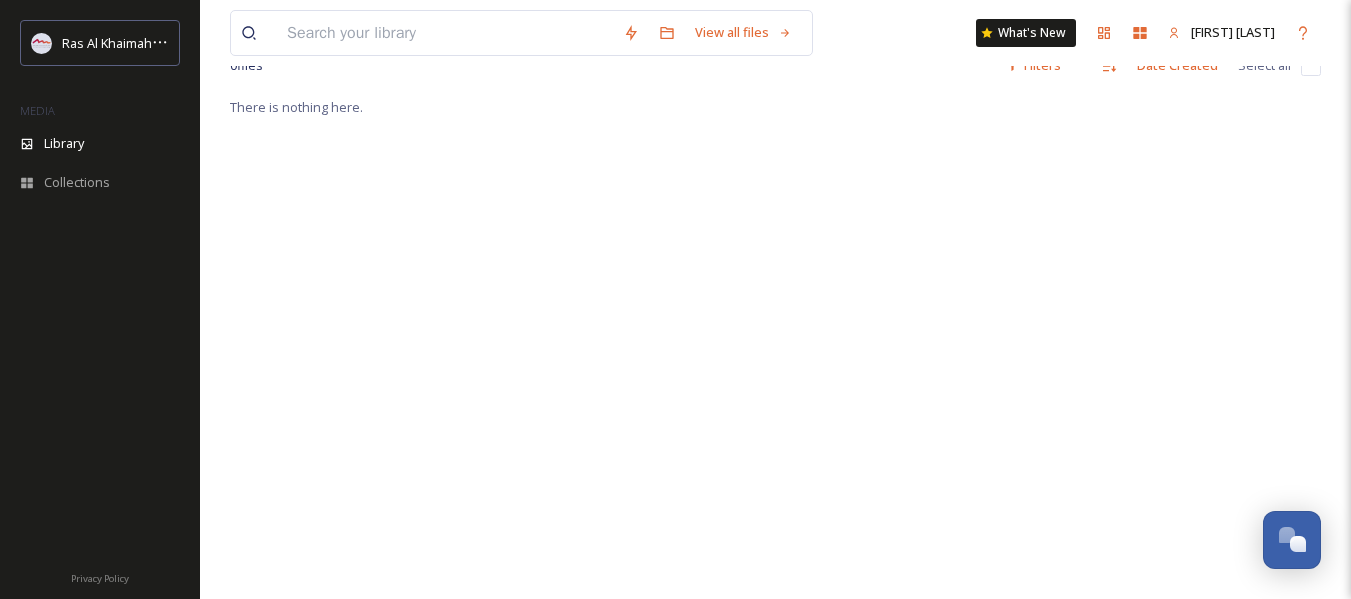 scroll, scrollTop: 400, scrollLeft: 0, axis: vertical 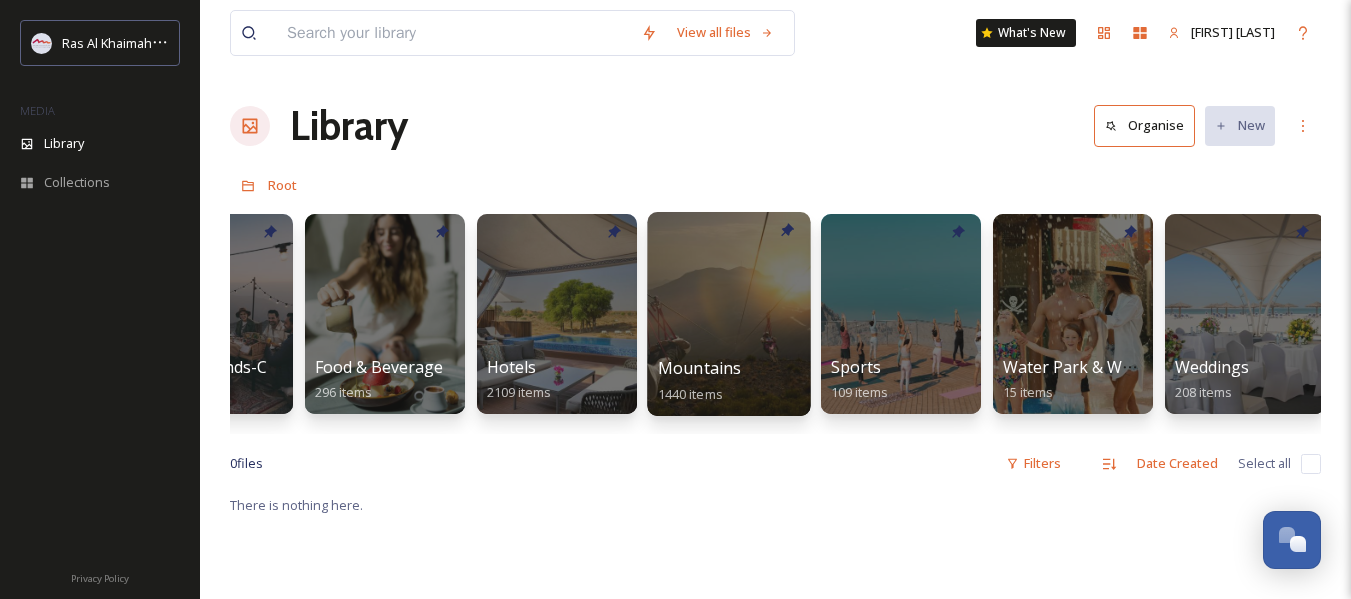 click at bounding box center [728, 314] 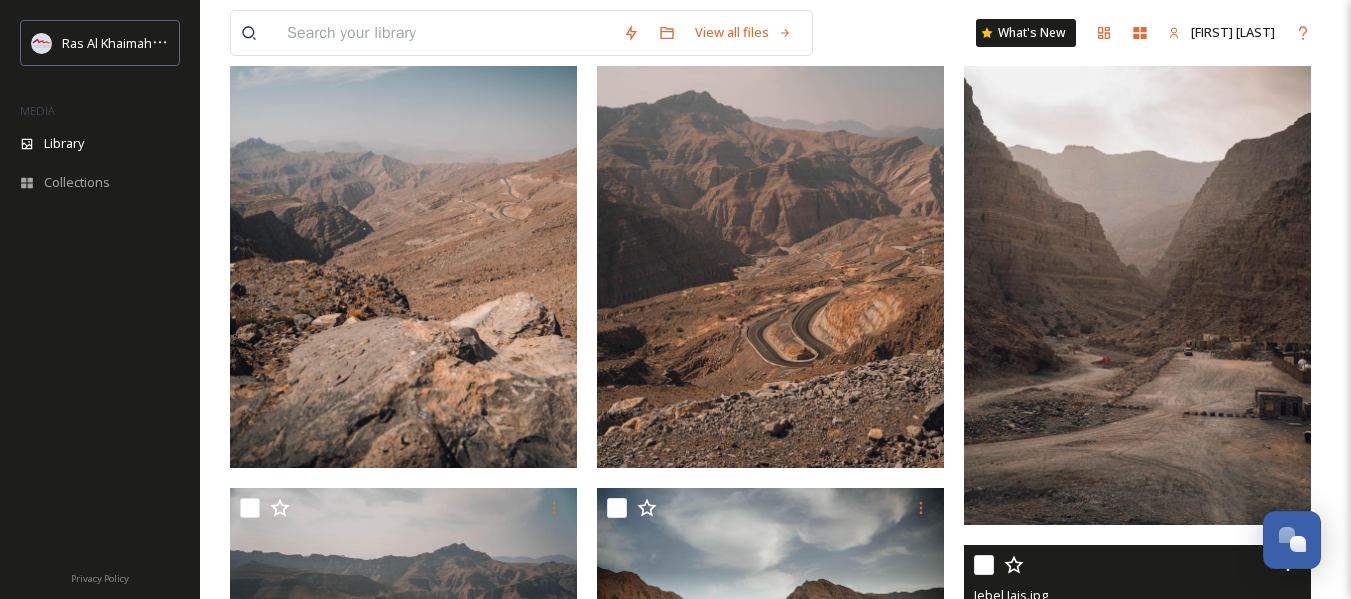 scroll, scrollTop: 3352, scrollLeft: 0, axis: vertical 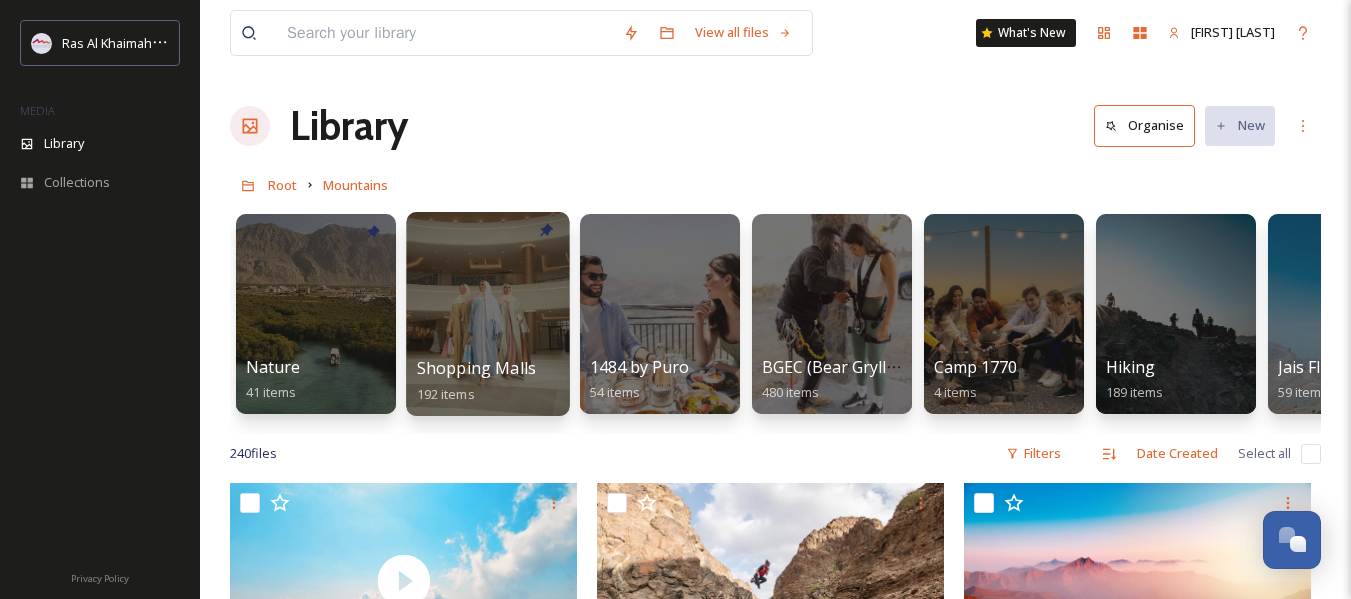 click at bounding box center (487, 314) 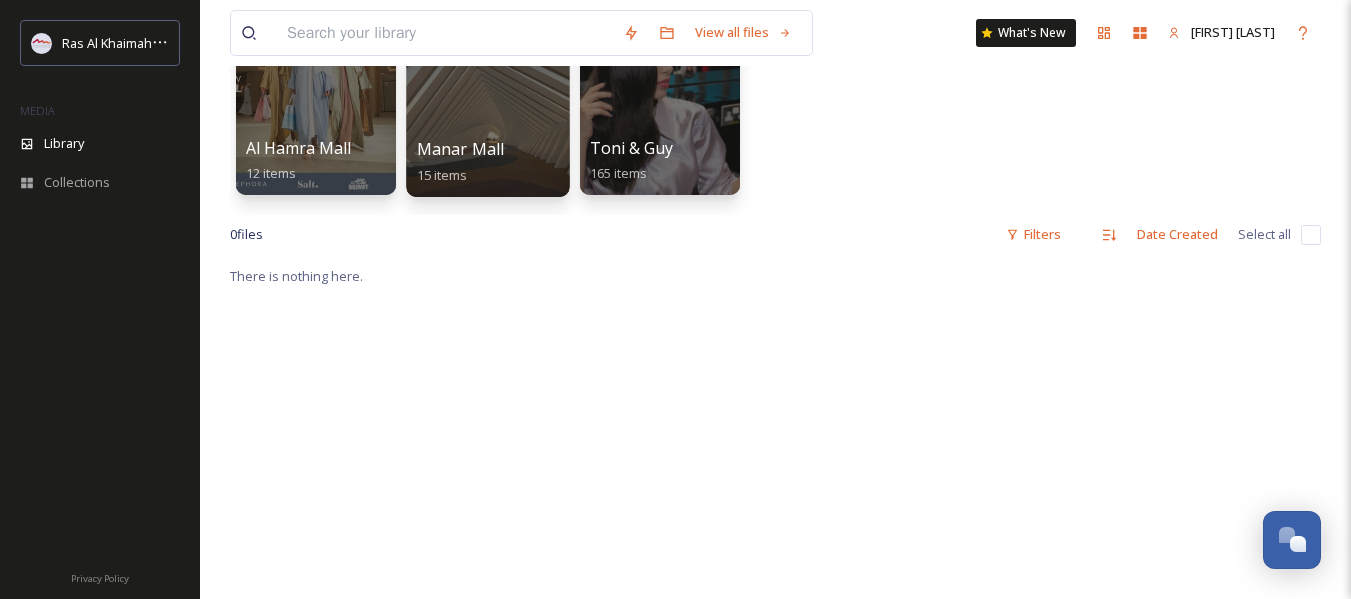 scroll, scrollTop: 0, scrollLeft: 0, axis: both 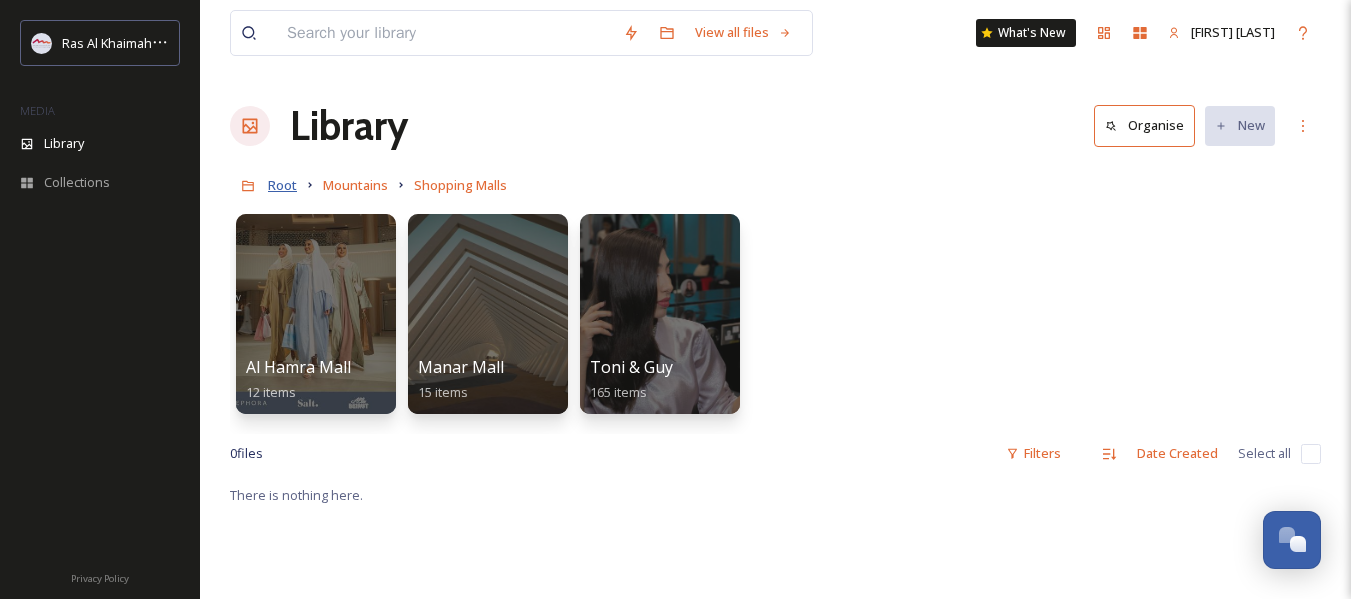 click on "Root" at bounding box center (282, 185) 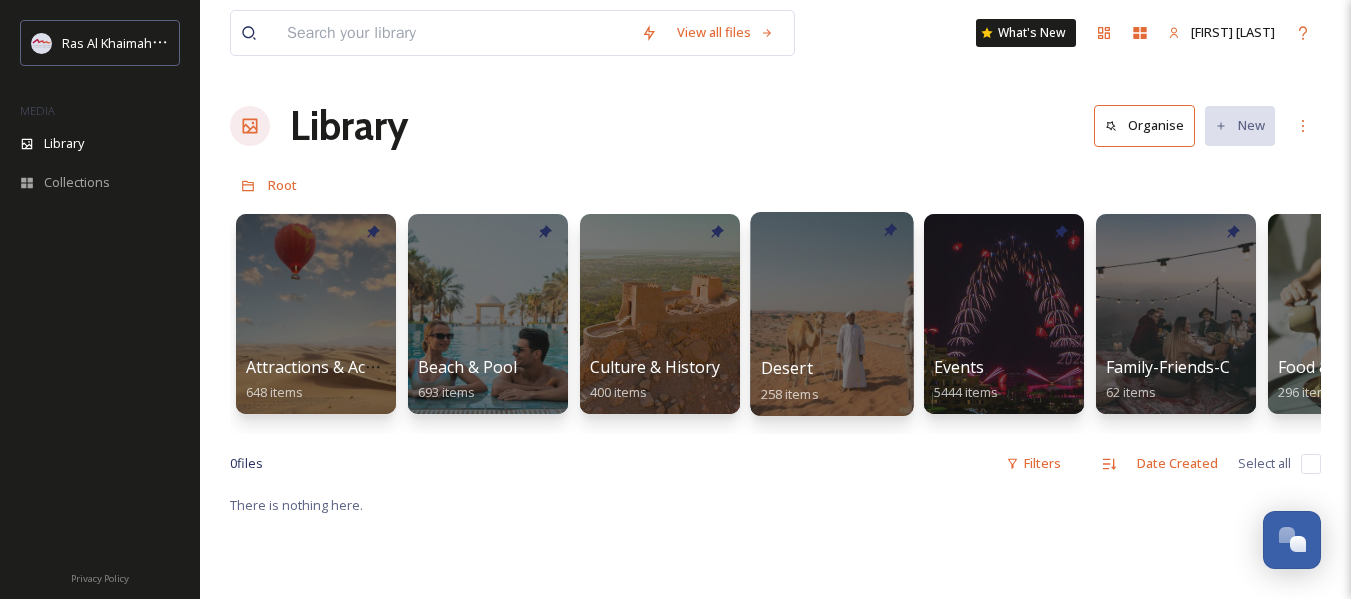 click at bounding box center (831, 314) 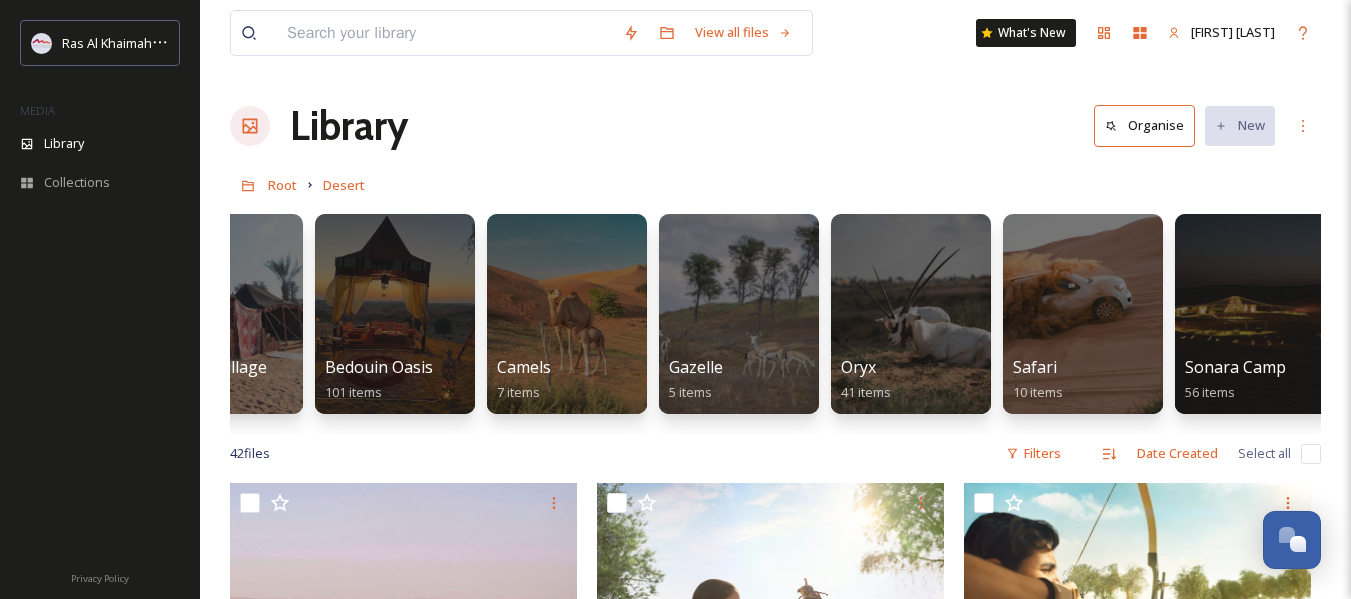 scroll, scrollTop: 0, scrollLeft: 113, axis: horizontal 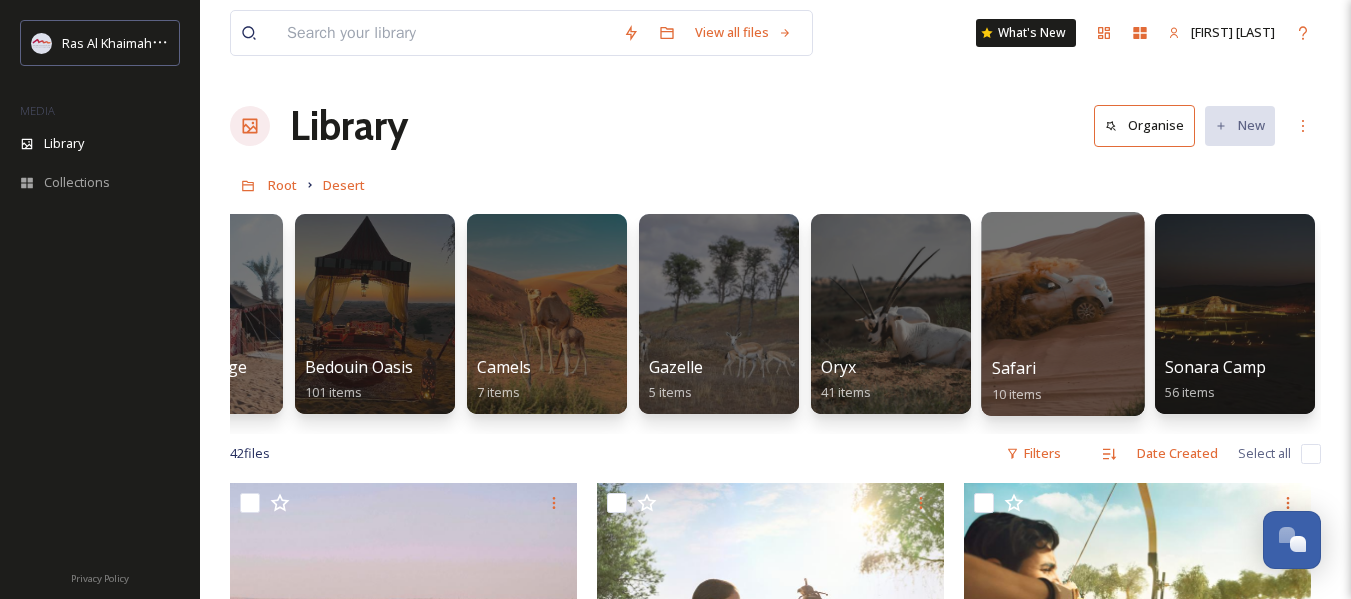 click on "Safari 10   items" at bounding box center [1063, 381] 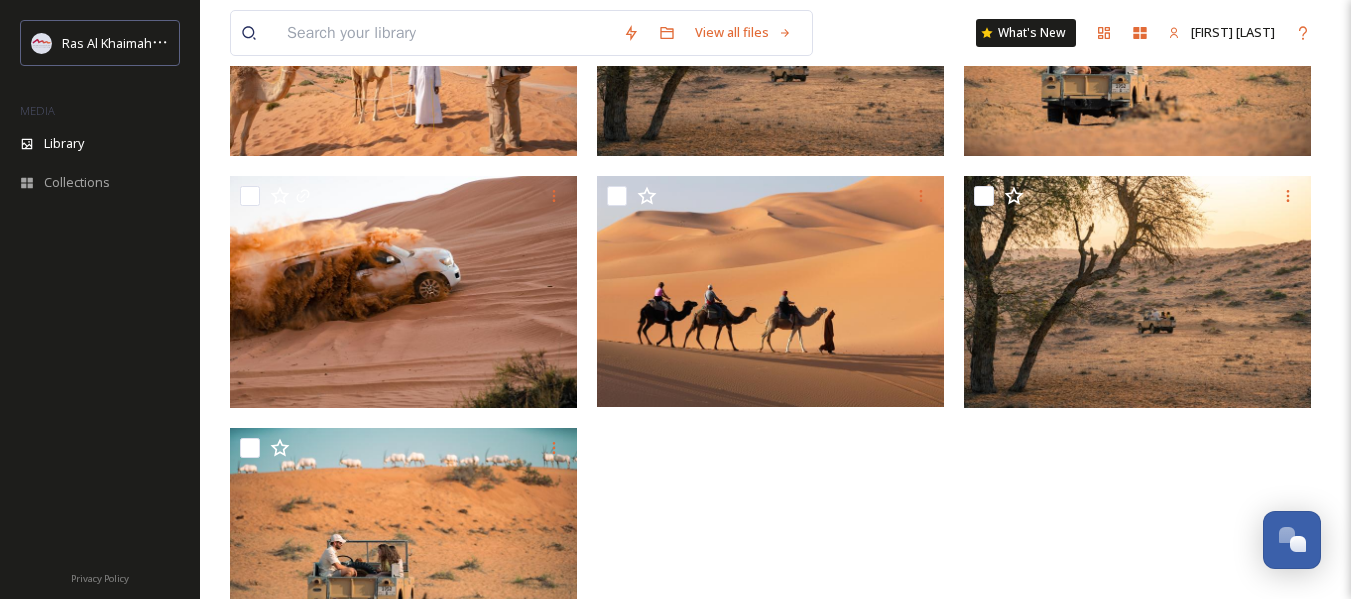 scroll, scrollTop: 694, scrollLeft: 0, axis: vertical 